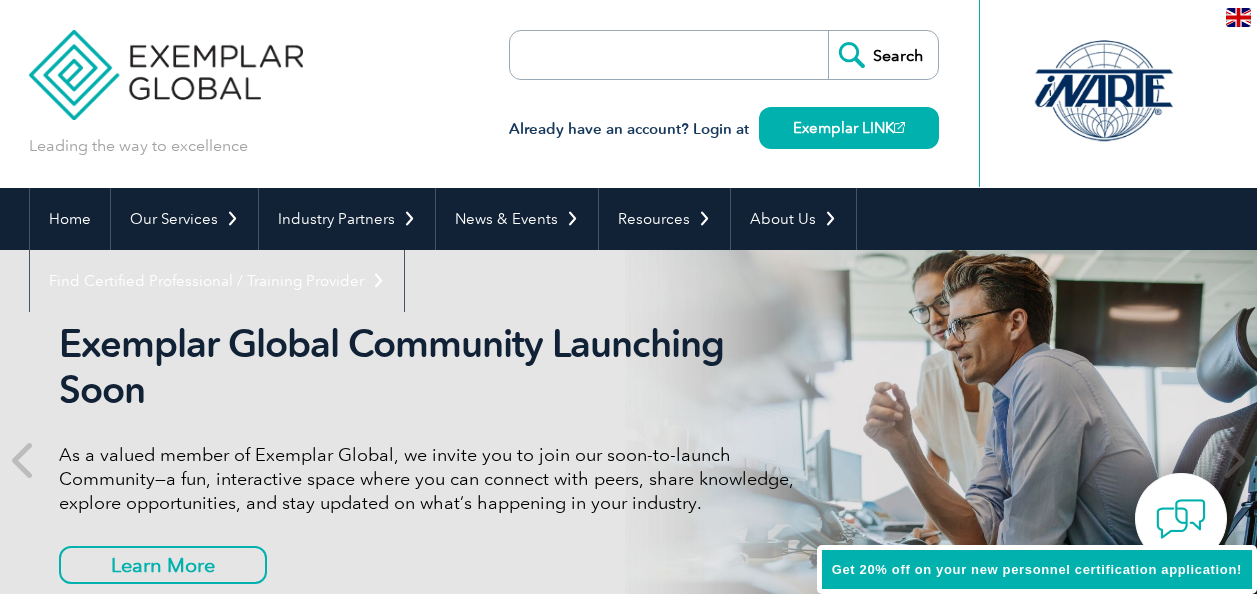 scroll, scrollTop: 0, scrollLeft: 0, axis: both 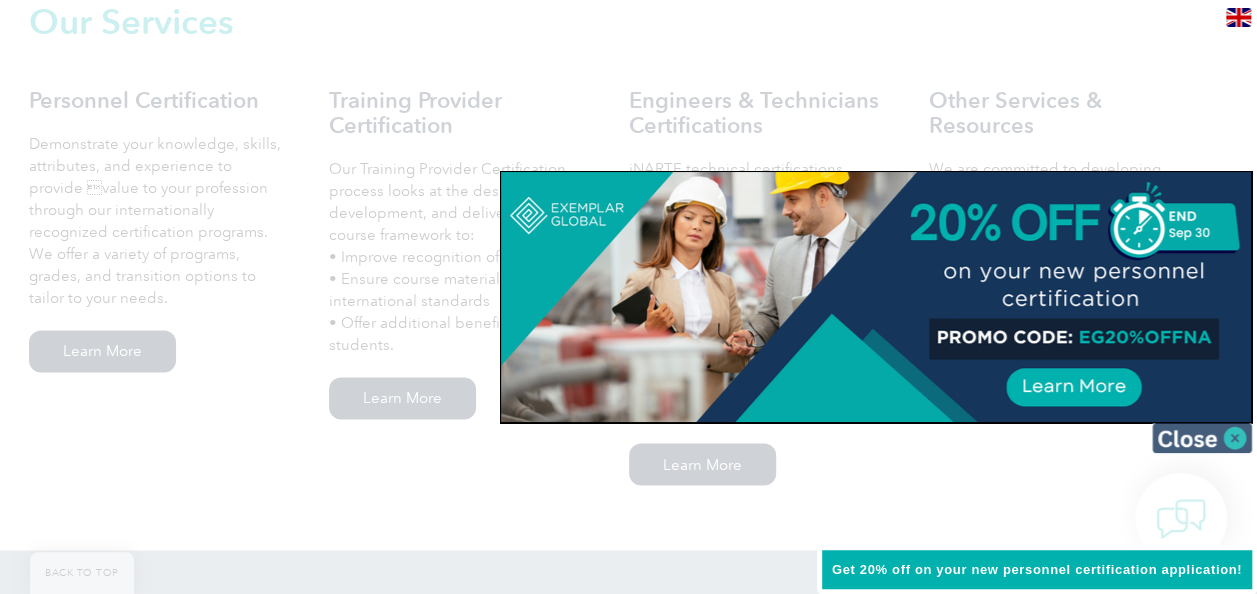 click at bounding box center [1202, 438] 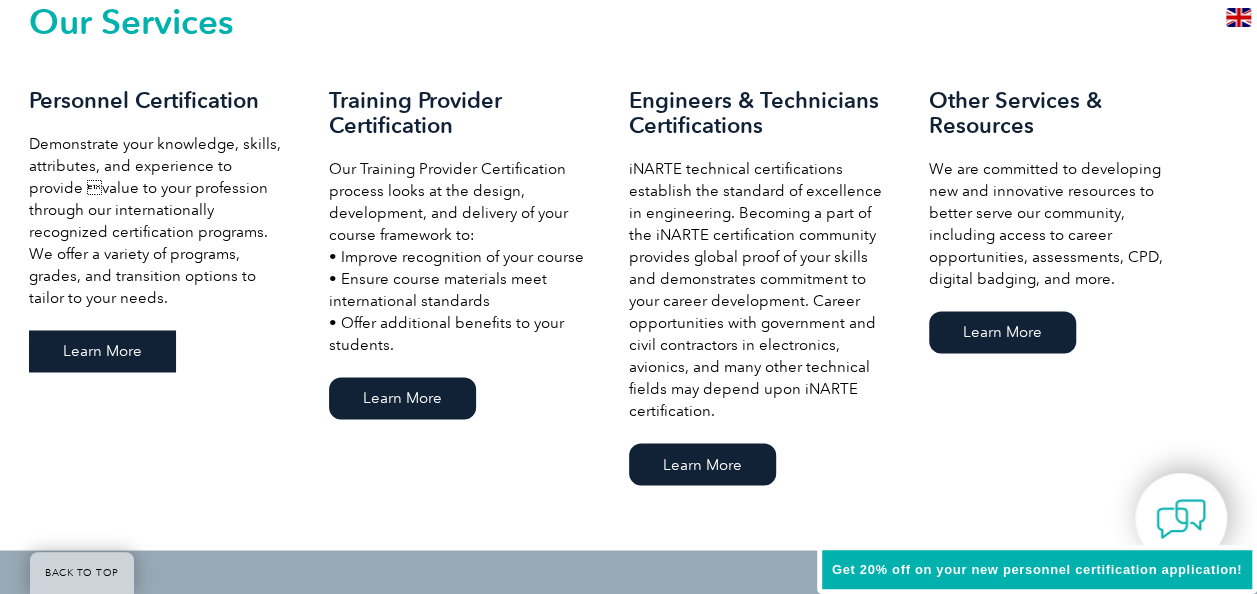click on "Learn More" at bounding box center [102, 351] 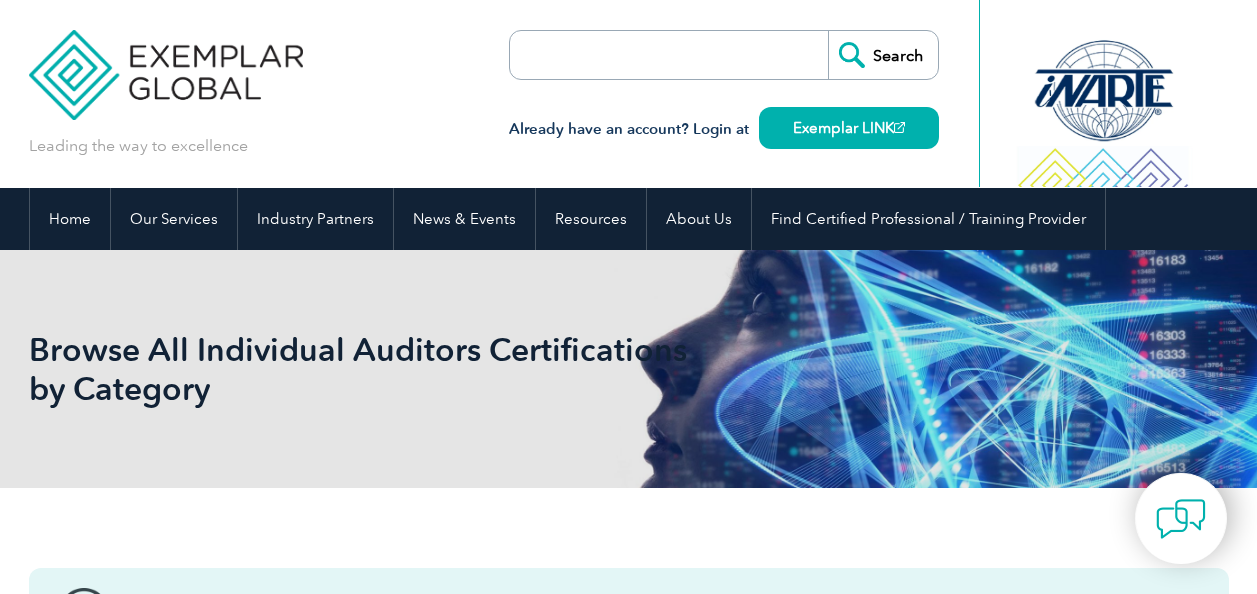 scroll, scrollTop: 0, scrollLeft: 0, axis: both 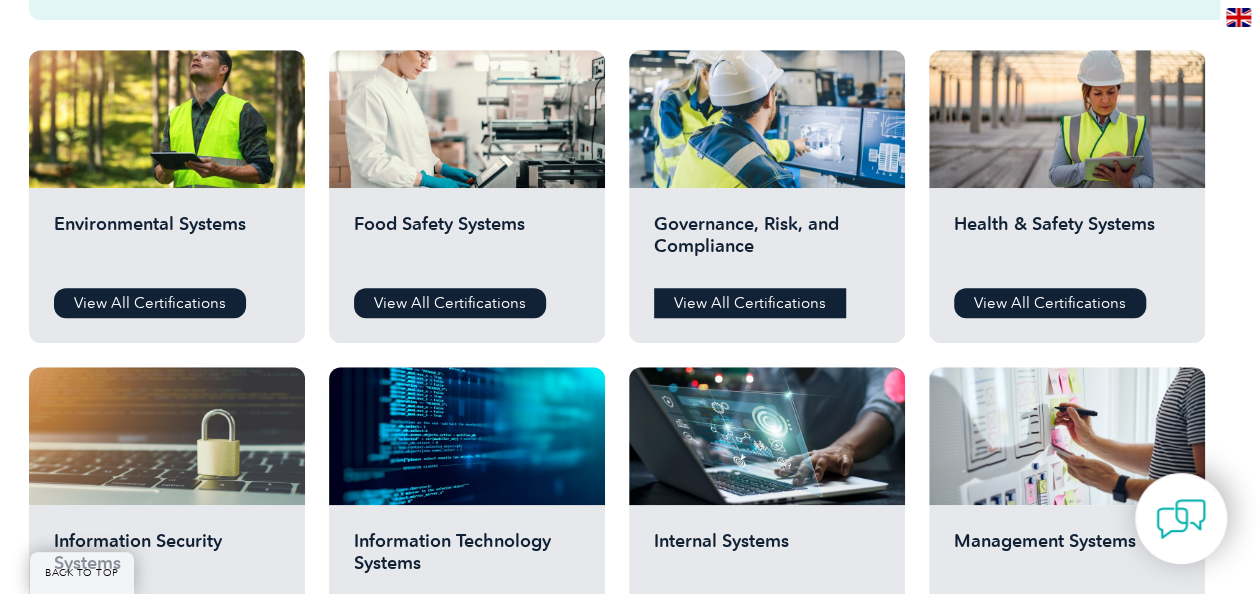 click on "View All Certifications" at bounding box center (750, 303) 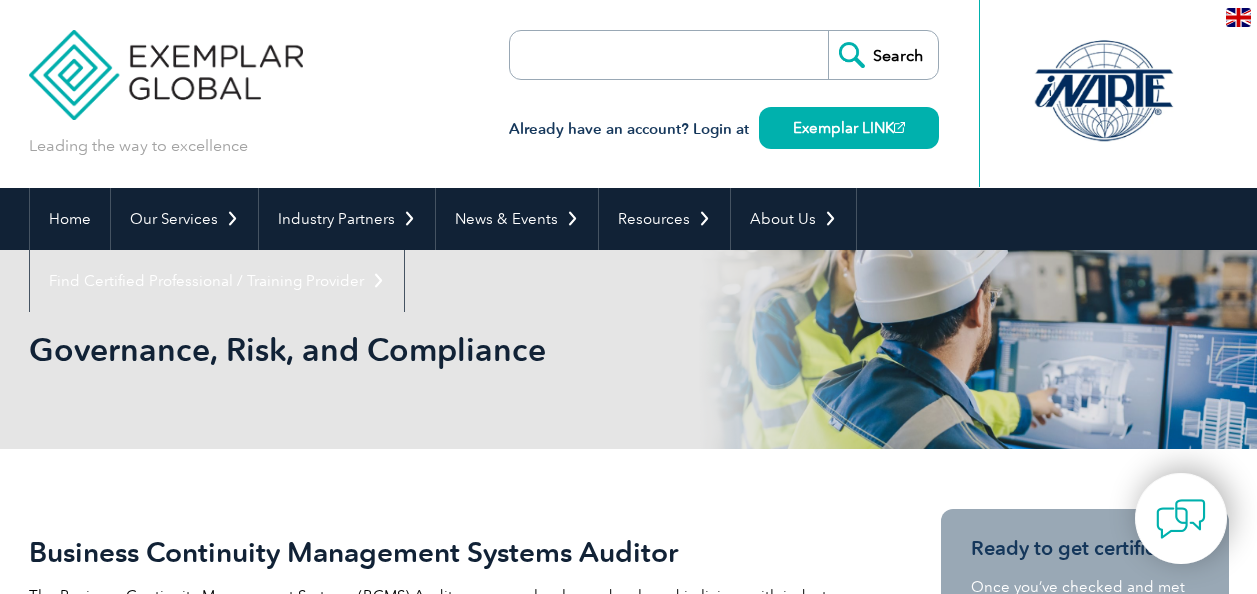 scroll, scrollTop: 0, scrollLeft: 0, axis: both 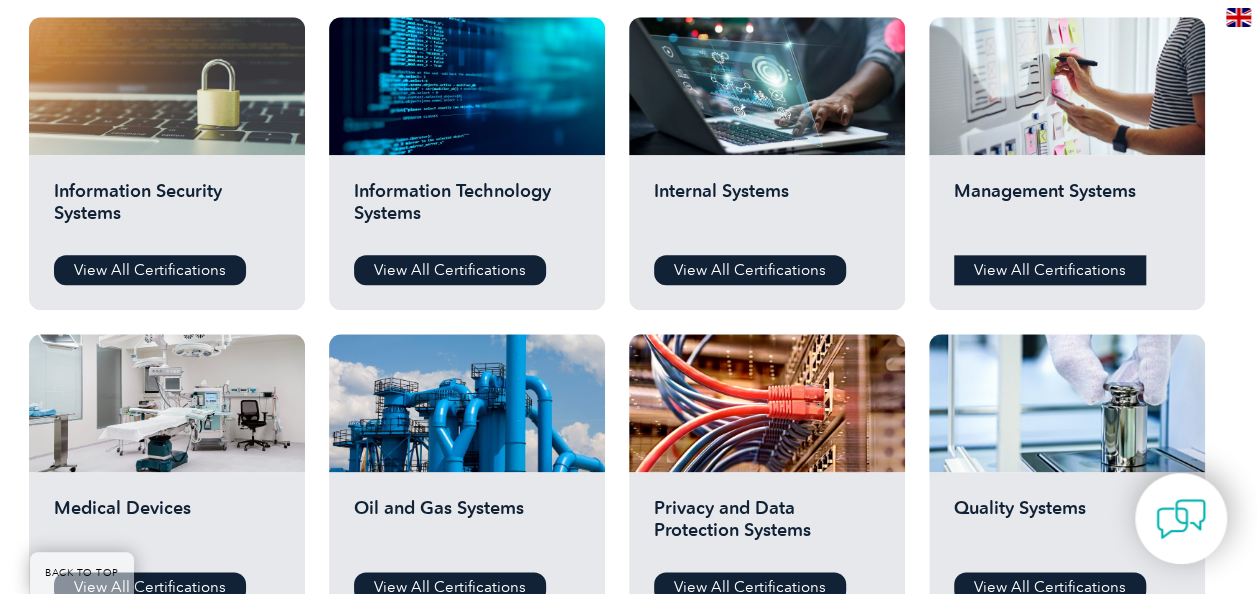 click on "View All Certifications" at bounding box center (1050, 270) 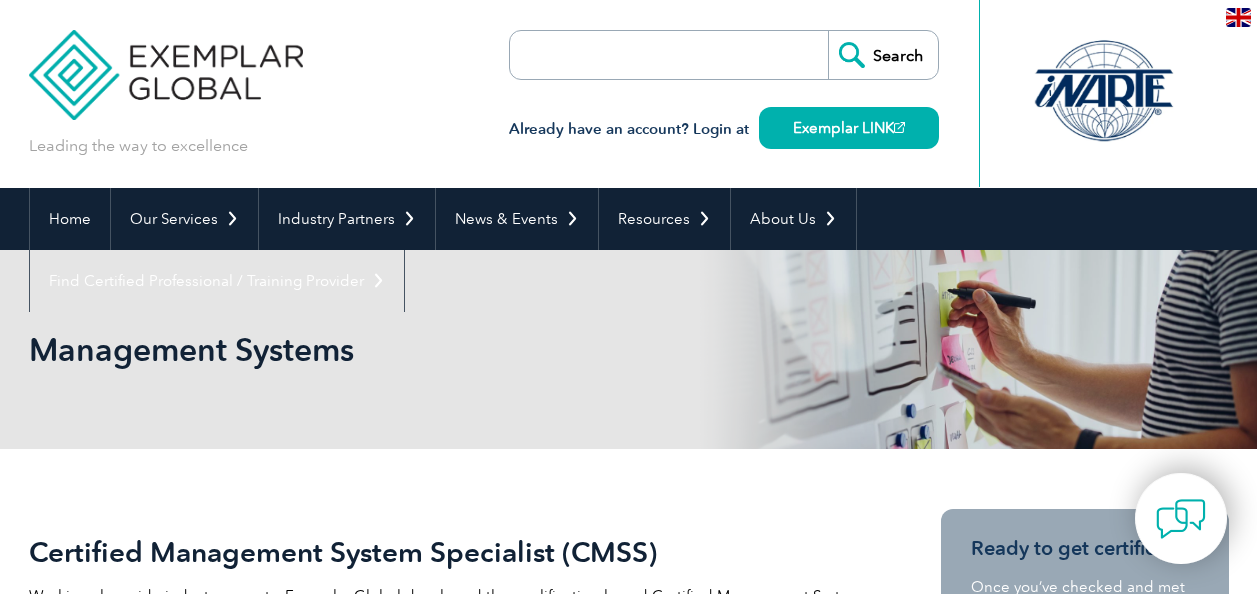 scroll, scrollTop: 0, scrollLeft: 0, axis: both 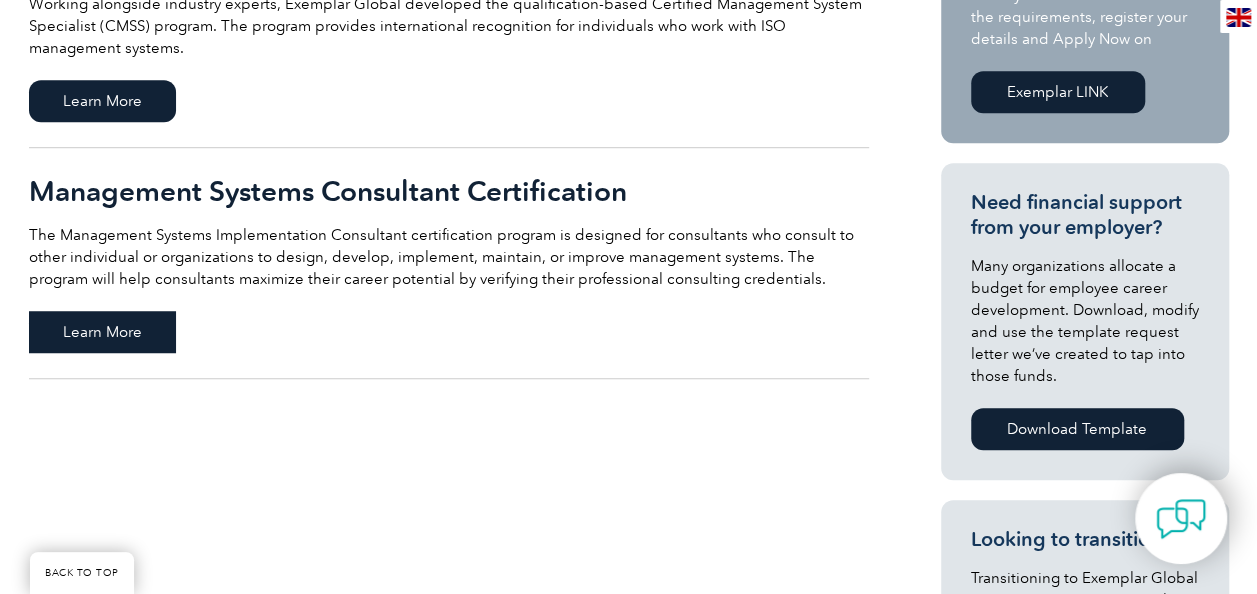 click on "Learn More" at bounding box center (102, 332) 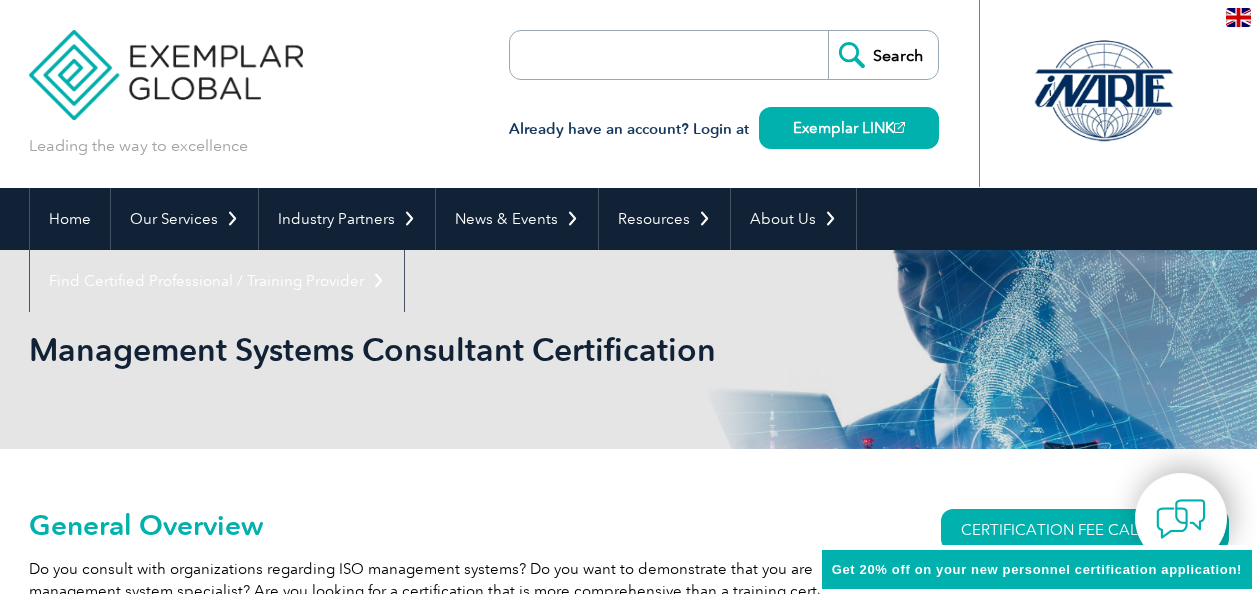 scroll, scrollTop: 0, scrollLeft: 0, axis: both 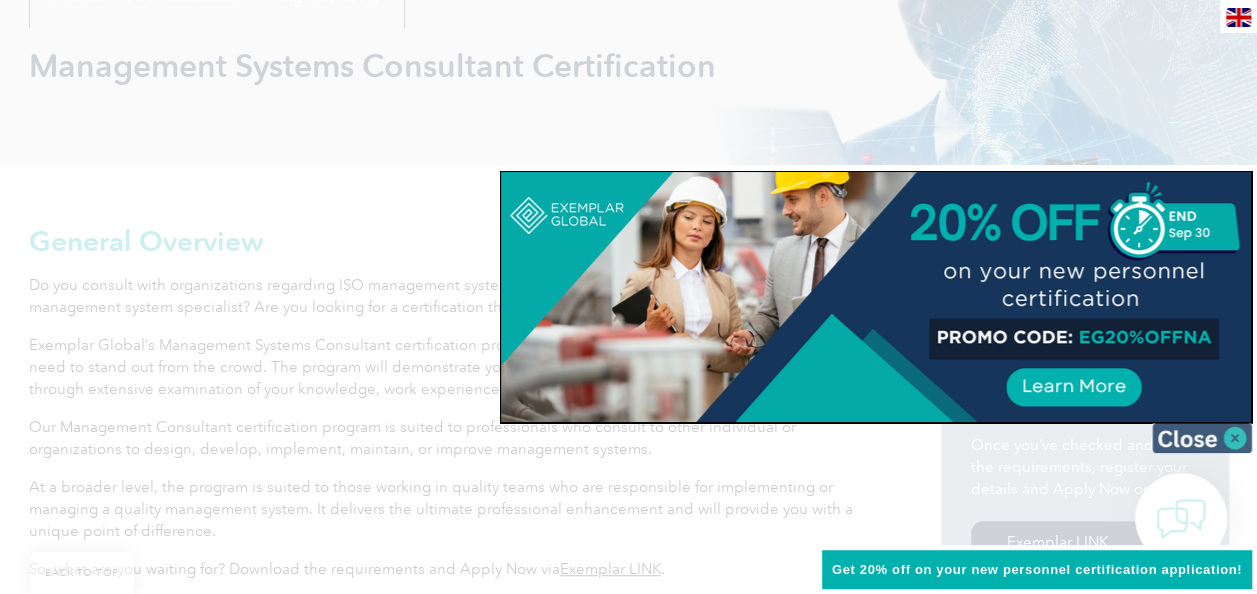 click at bounding box center (1202, 438) 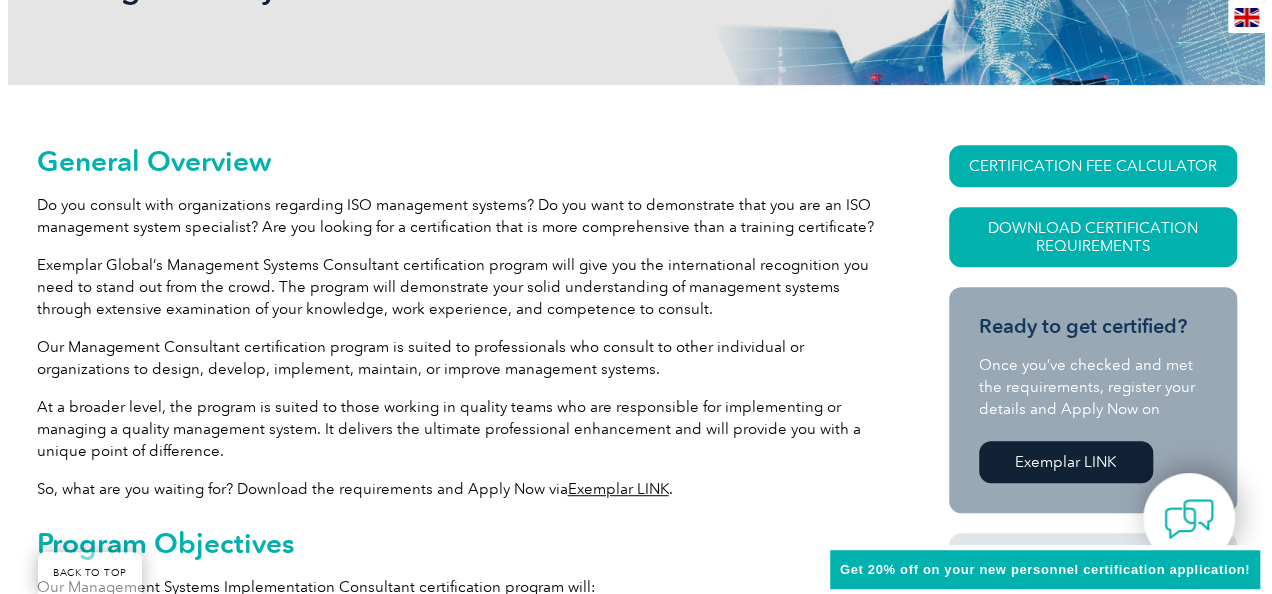 scroll, scrollTop: 380, scrollLeft: 0, axis: vertical 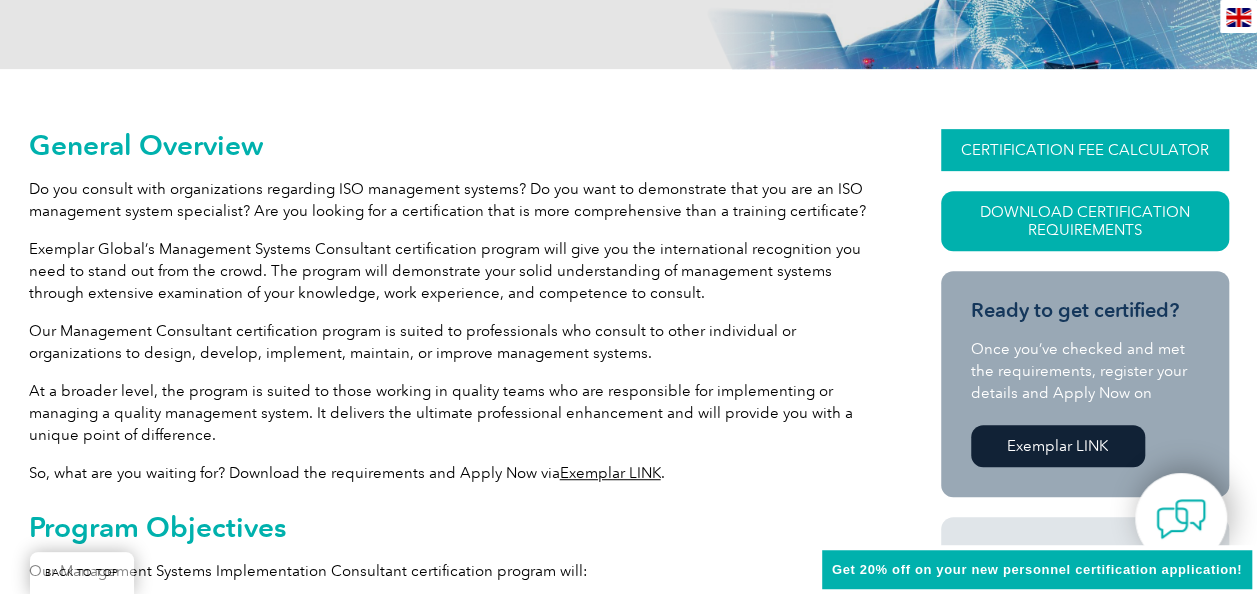 click on "CERTIFICATION FEE CALCULATOR" at bounding box center [1085, 150] 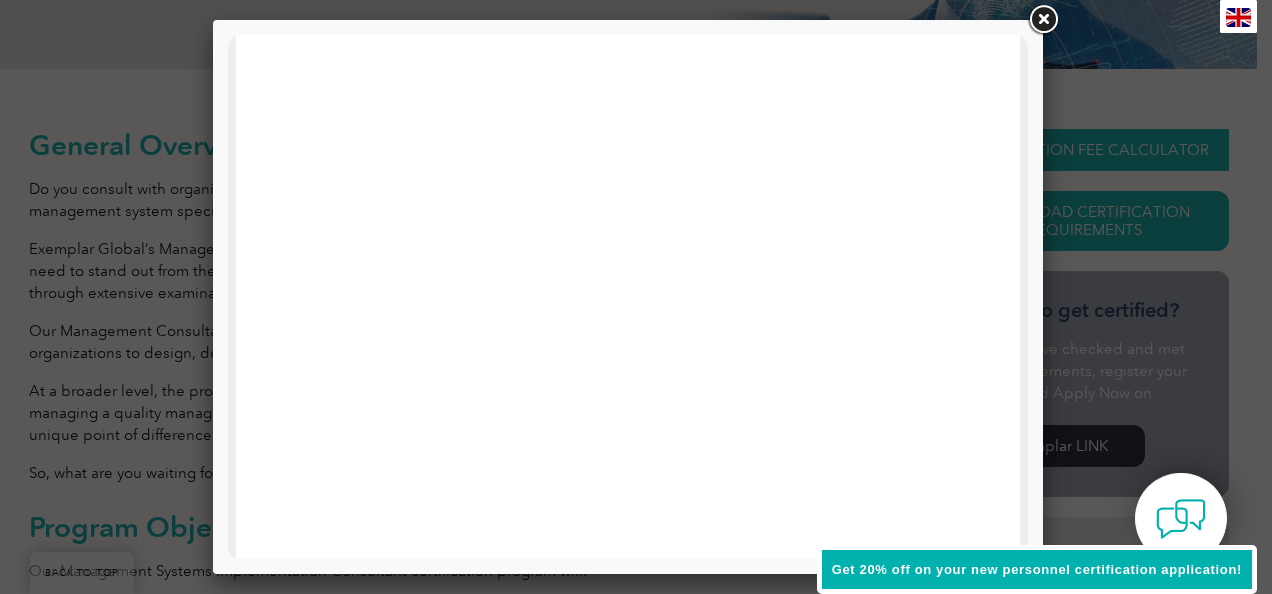 scroll, scrollTop: 0, scrollLeft: 0, axis: both 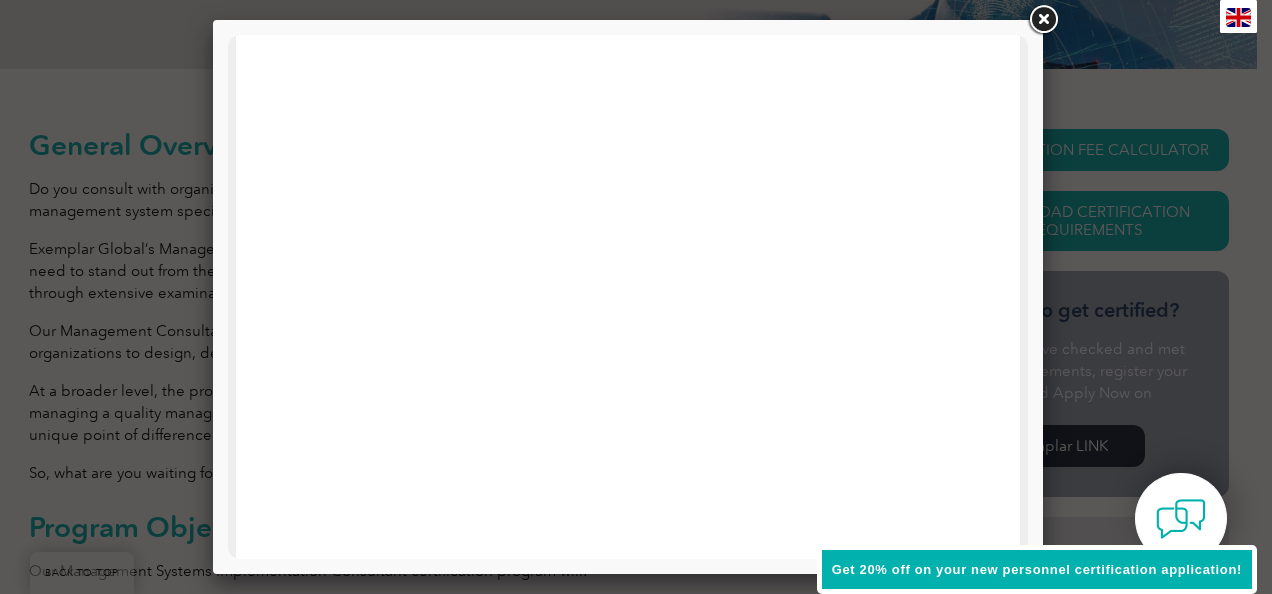 click at bounding box center [1043, 20] 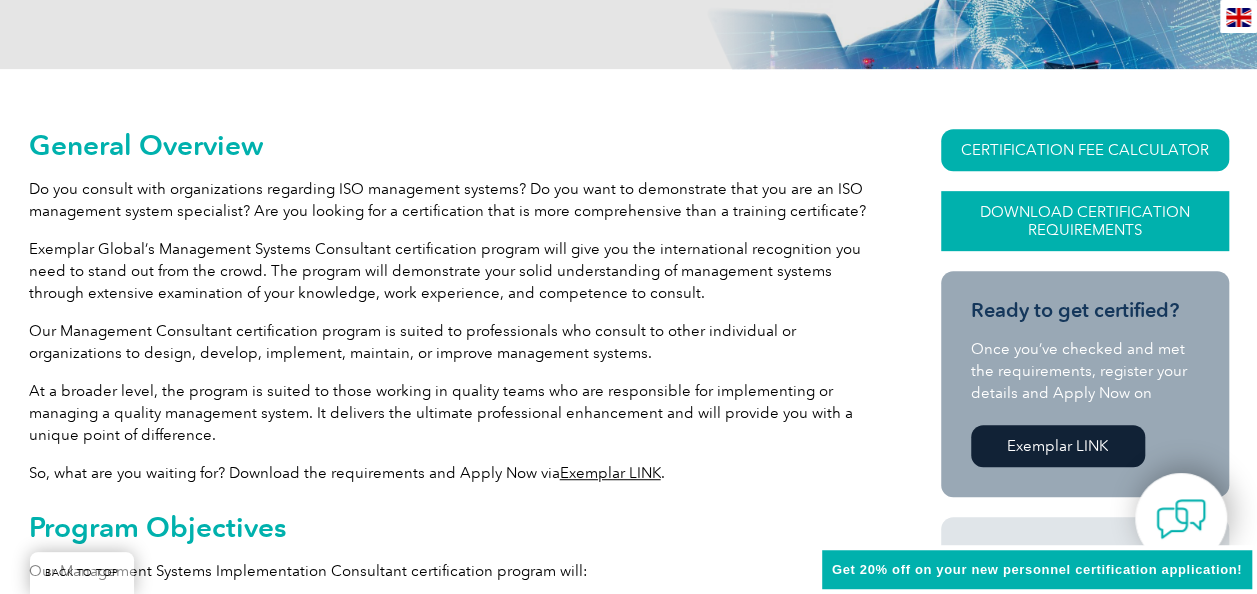 click on "Download Certification Requirements" at bounding box center (1085, 221) 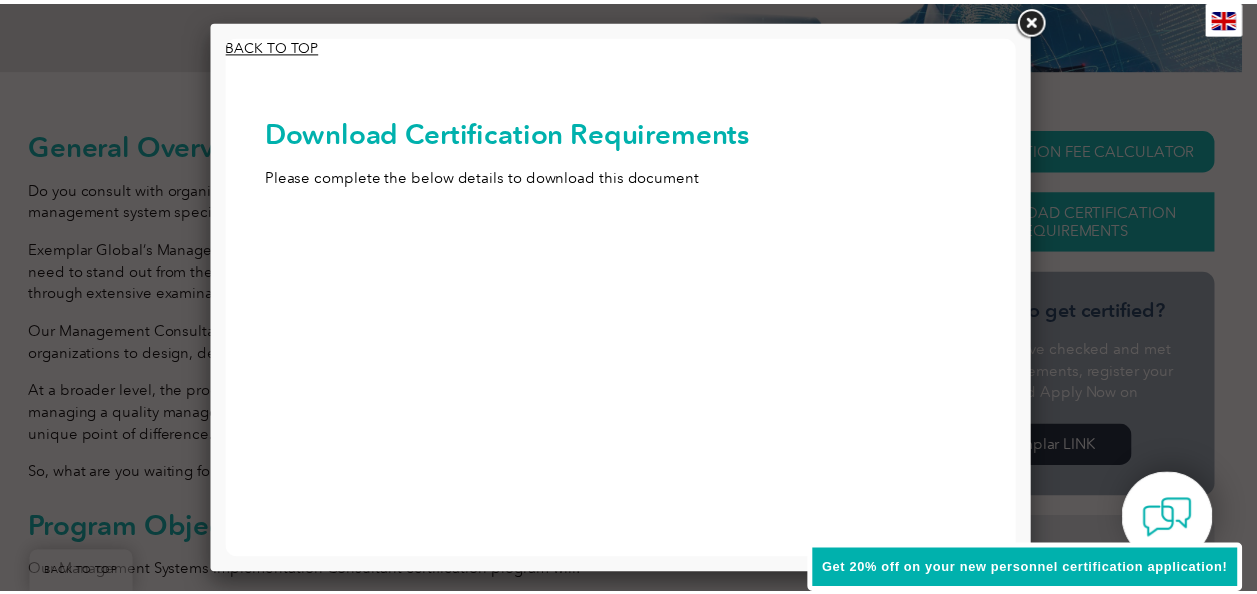 scroll, scrollTop: 0, scrollLeft: 0, axis: both 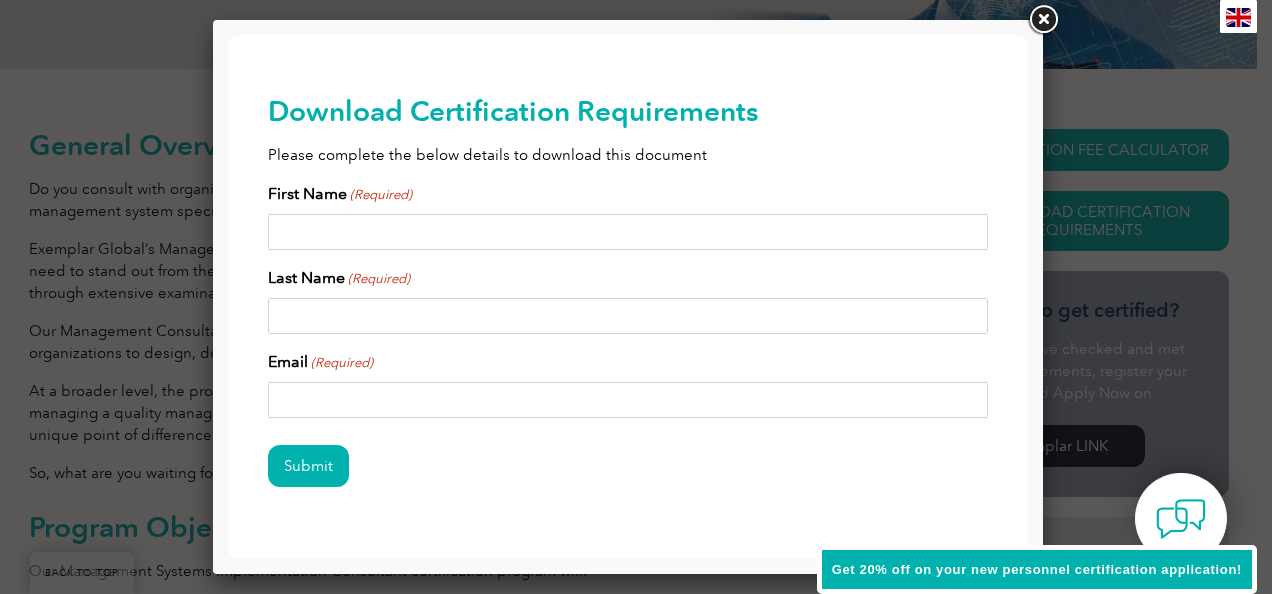 click at bounding box center (1043, 20) 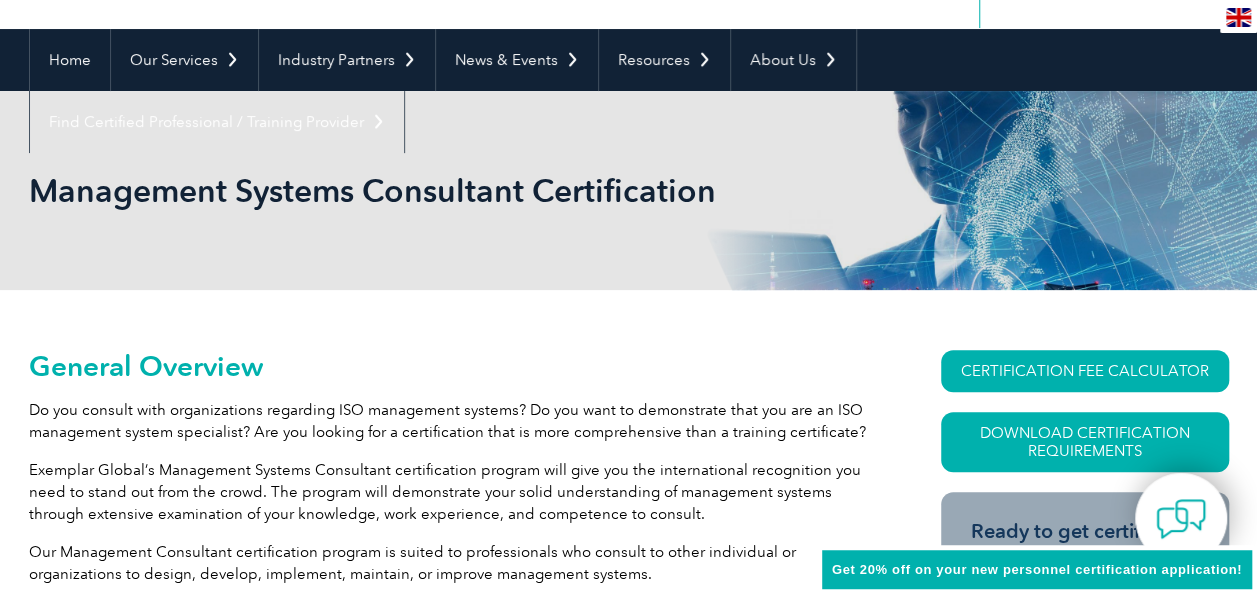 scroll, scrollTop: 154, scrollLeft: 0, axis: vertical 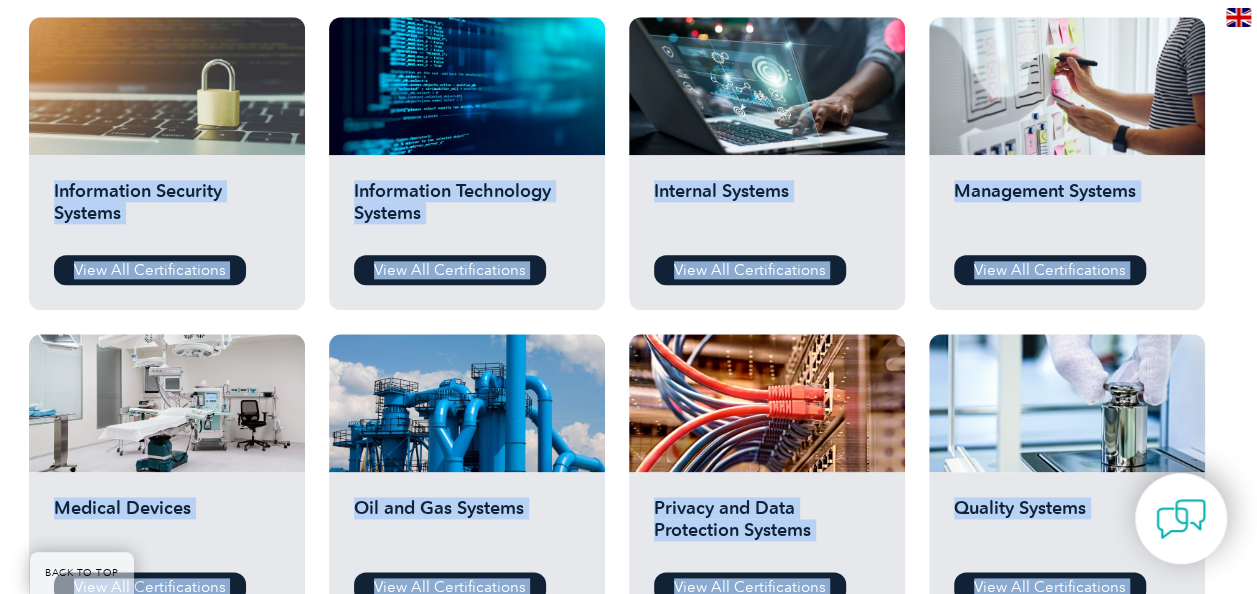 drag, startPoint x: 1256, startPoint y: 280, endPoint x: 1264, endPoint y: 312, distance: 32.984844 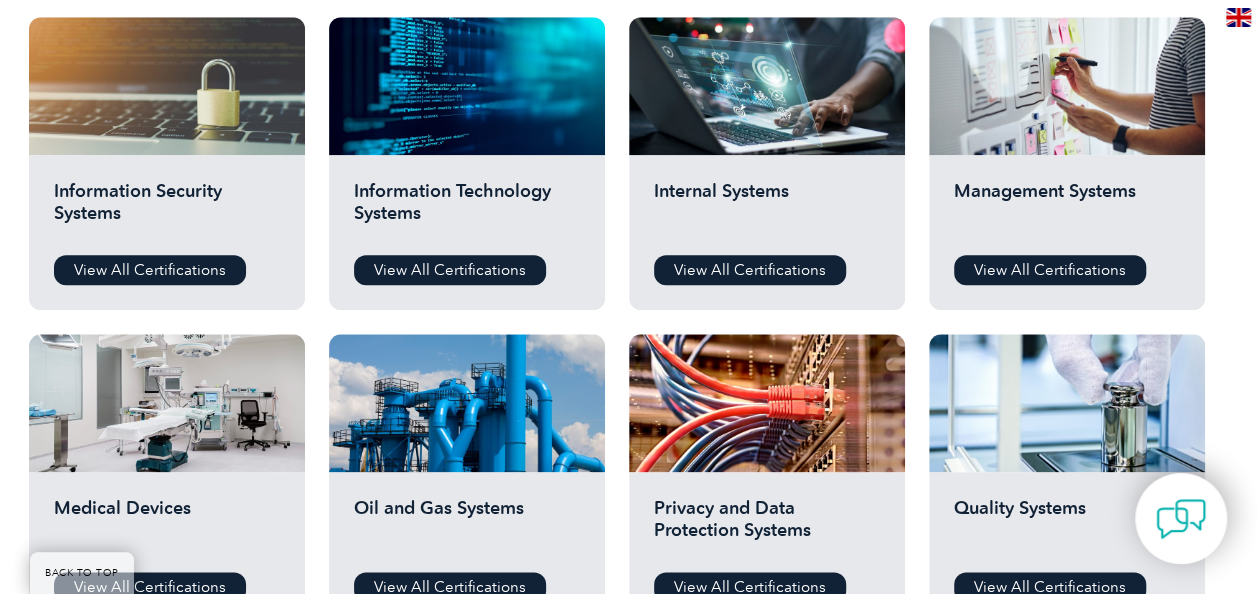 drag, startPoint x: 1264, startPoint y: 312, endPoint x: 1221, endPoint y: 356, distance: 61.522354 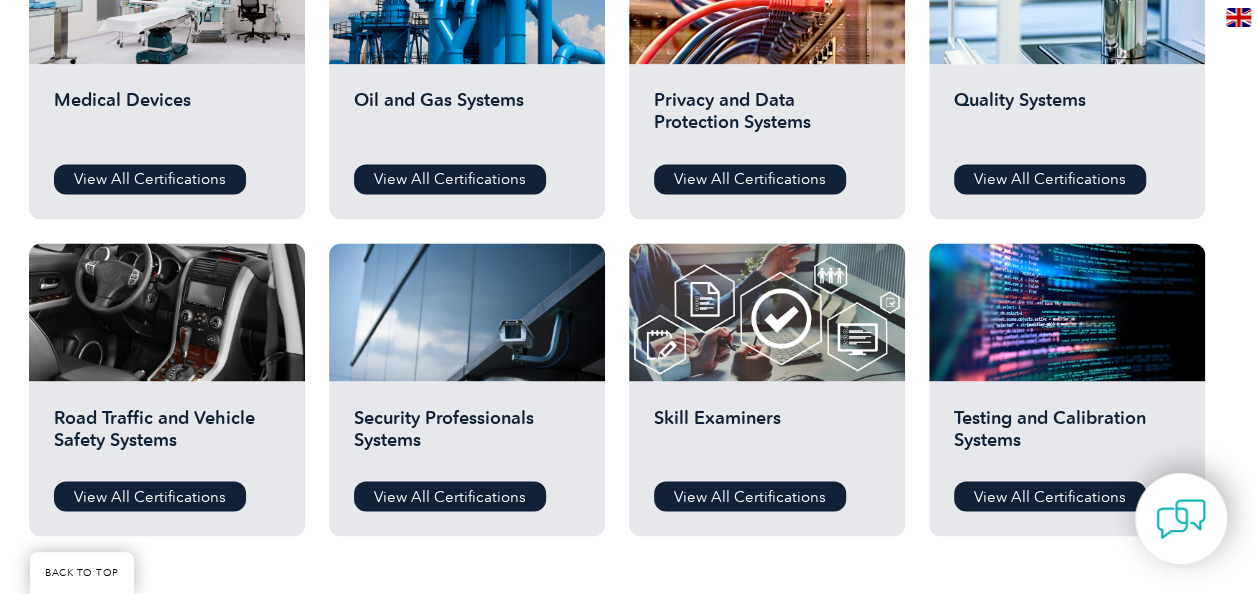 scroll, scrollTop: 1474, scrollLeft: 0, axis: vertical 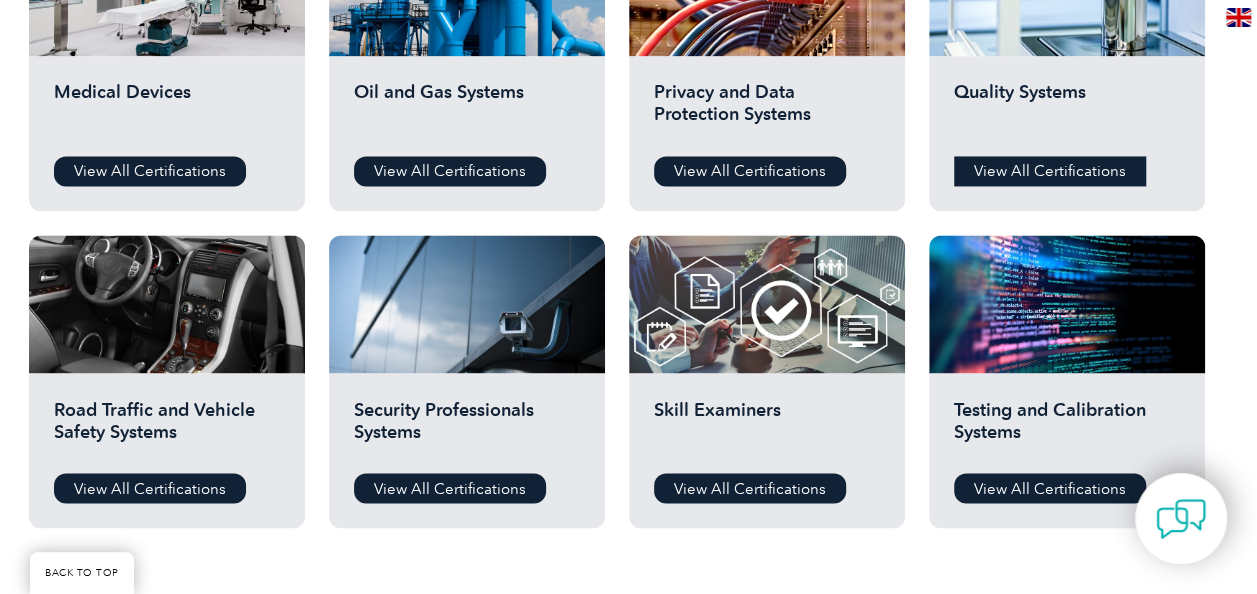 click on "View All Certifications" at bounding box center (1050, 171) 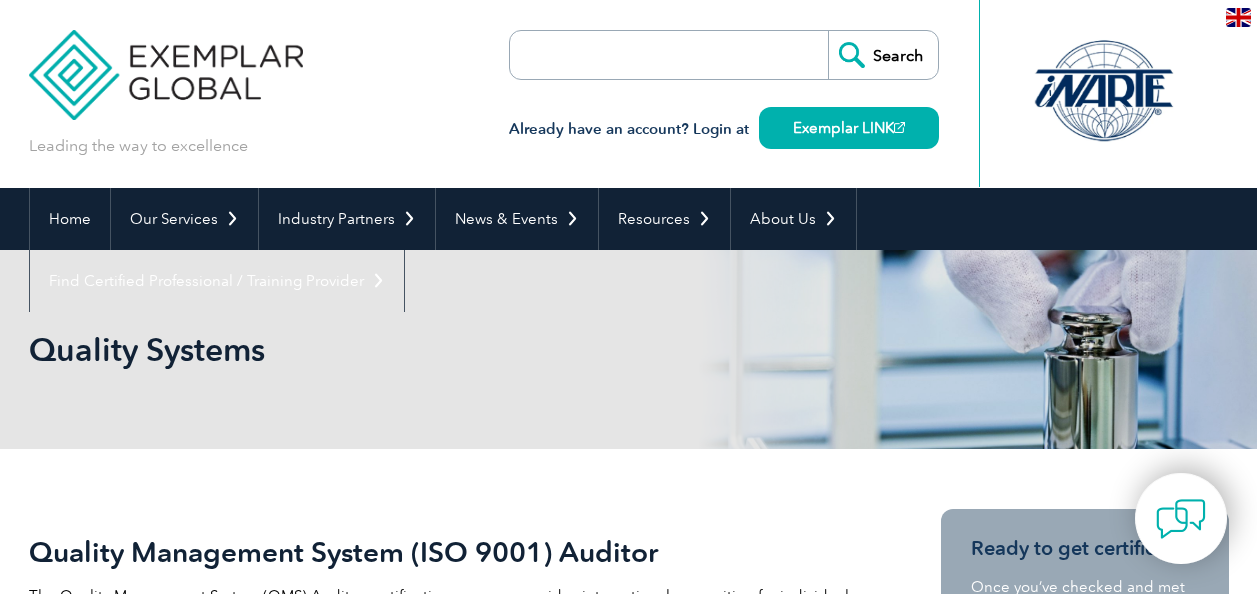 scroll, scrollTop: 0, scrollLeft: 0, axis: both 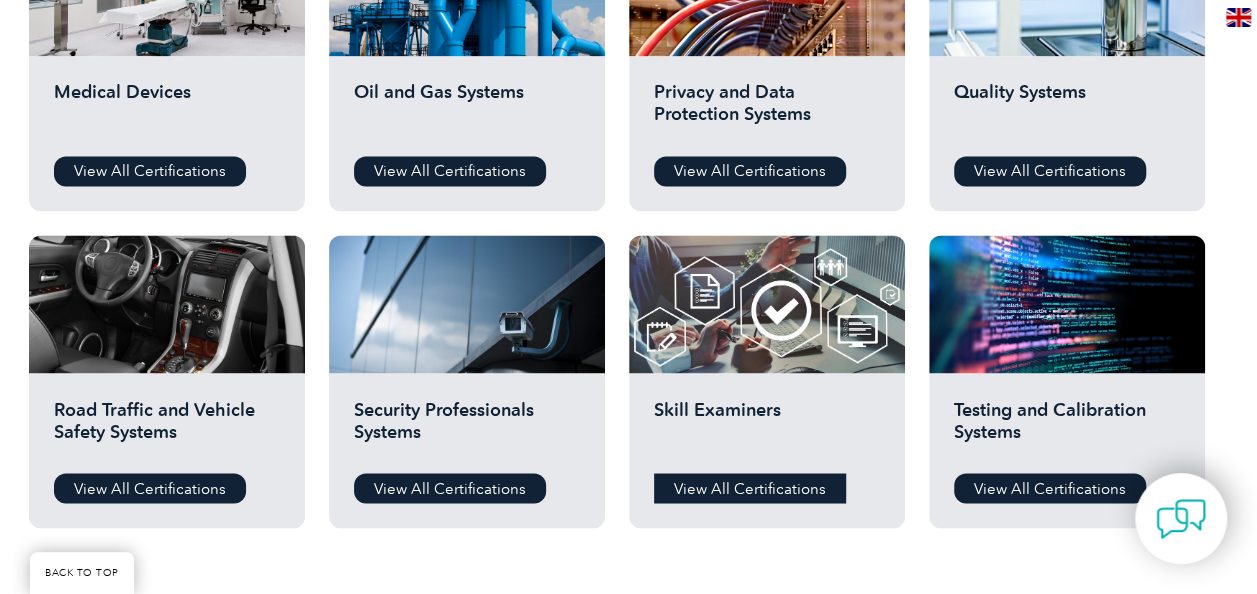 click on "View All Certifications" at bounding box center [750, 488] 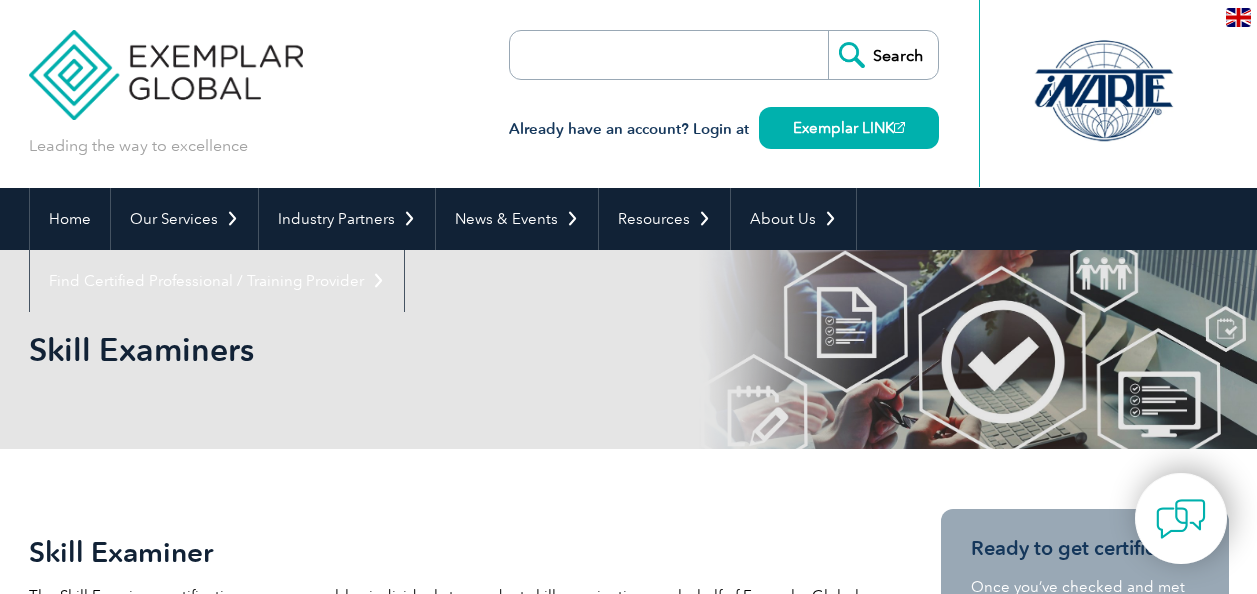 scroll, scrollTop: 0, scrollLeft: 0, axis: both 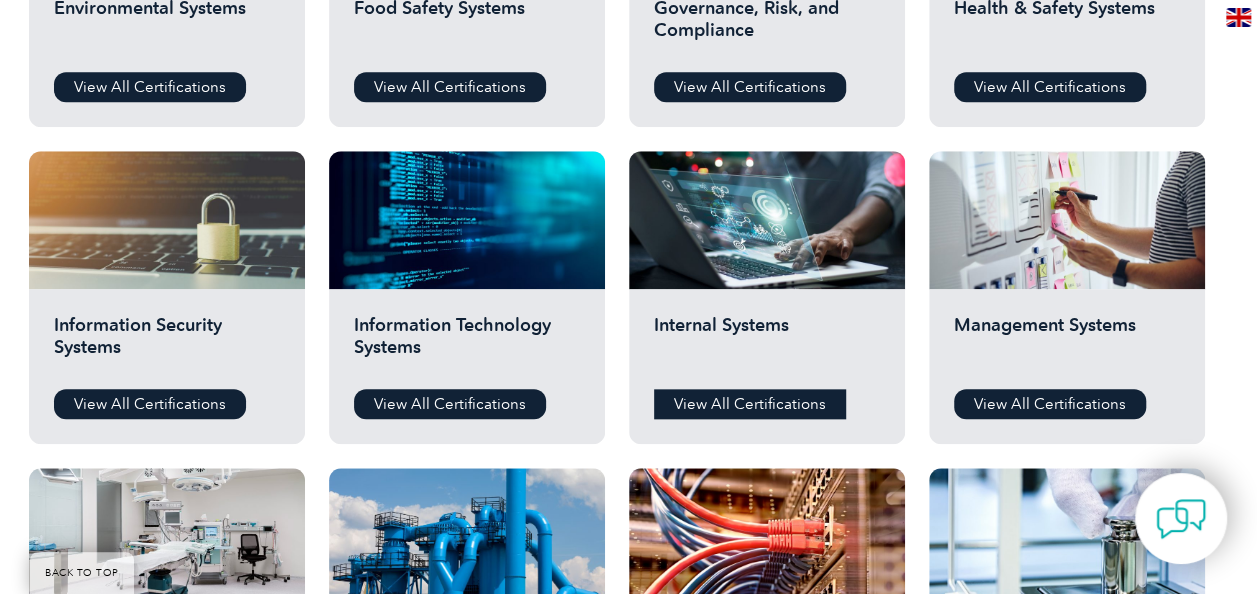 click on "View All Certifications" at bounding box center (750, 404) 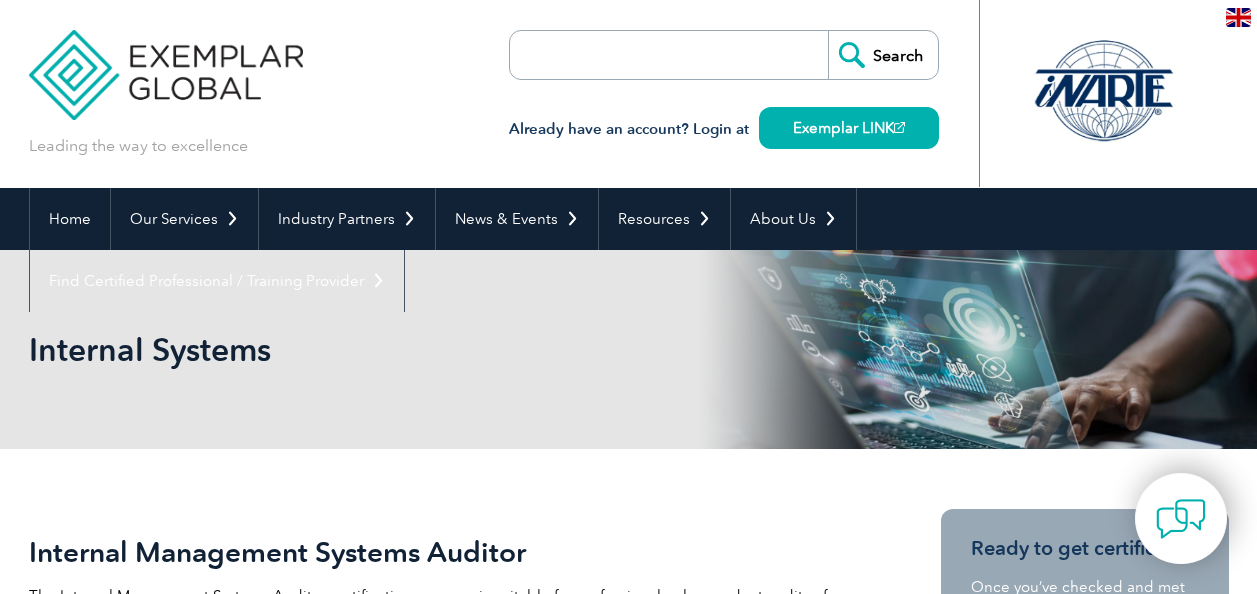 scroll, scrollTop: 0, scrollLeft: 0, axis: both 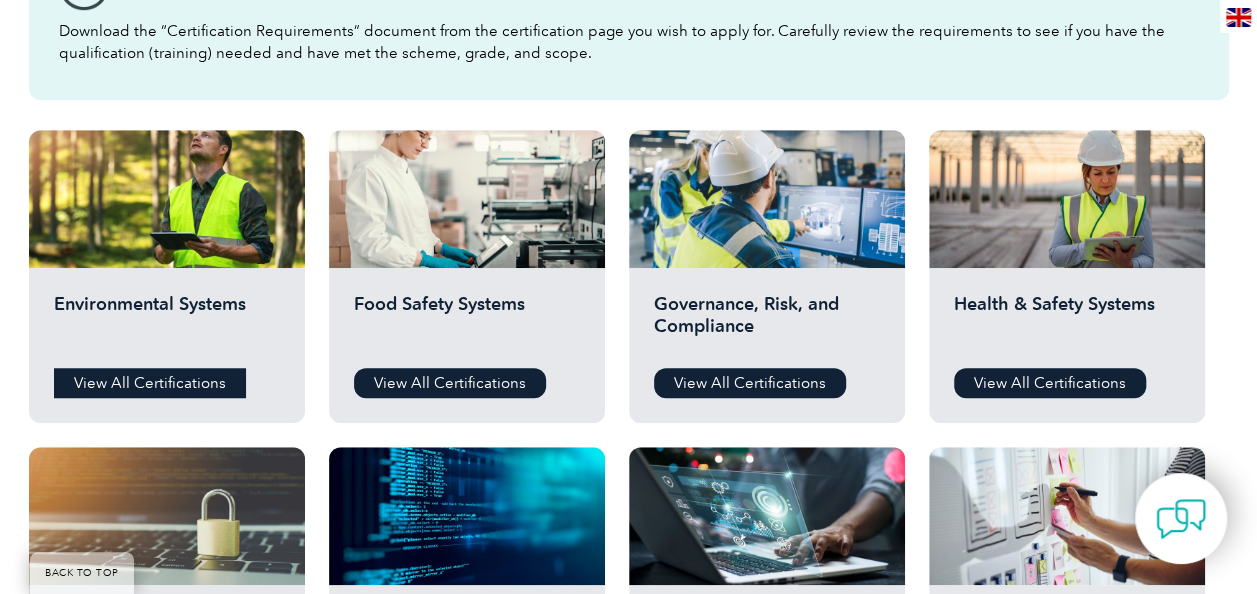 click on "View All Certifications" at bounding box center (150, 383) 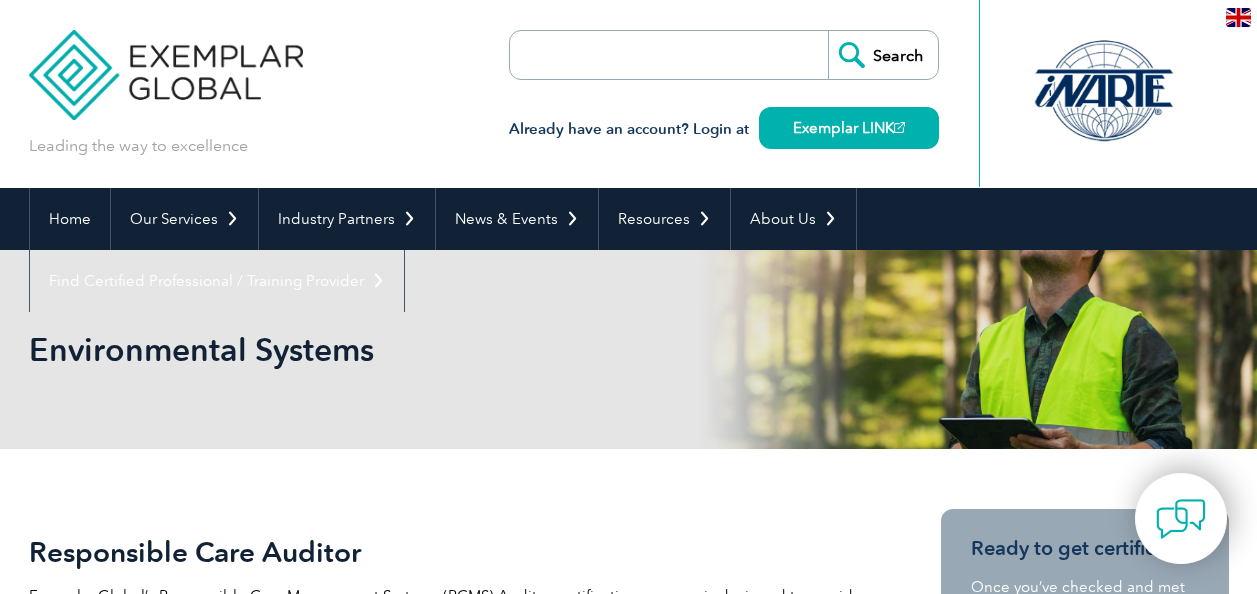 scroll, scrollTop: 0, scrollLeft: 0, axis: both 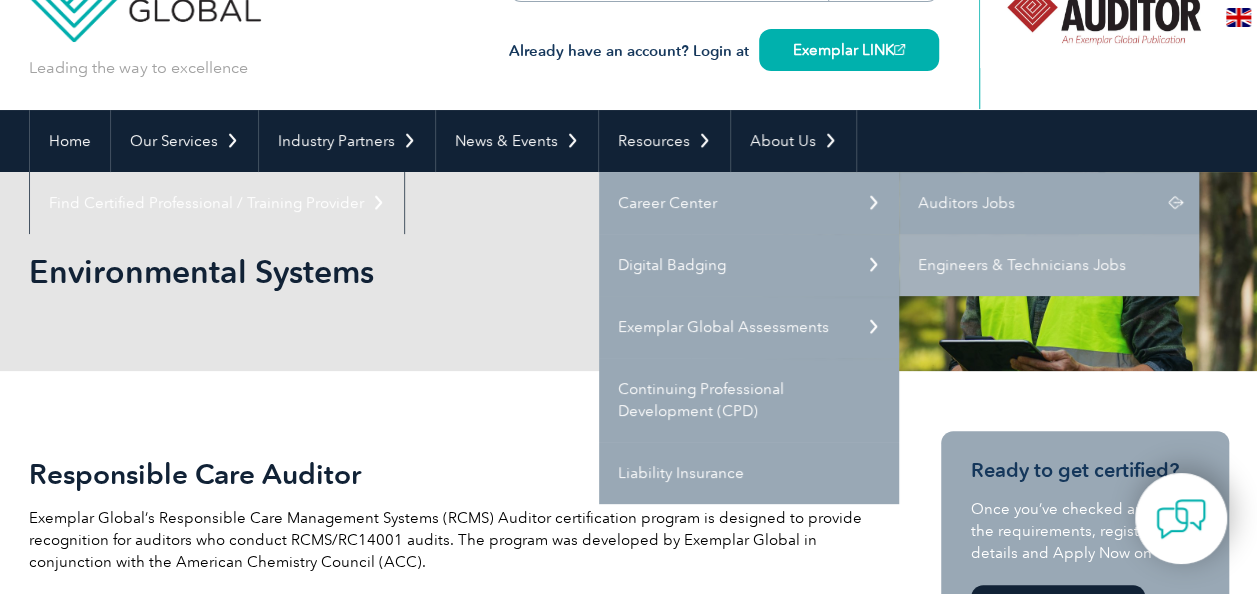 click on "Auditors Jobs" at bounding box center [1049, 203] 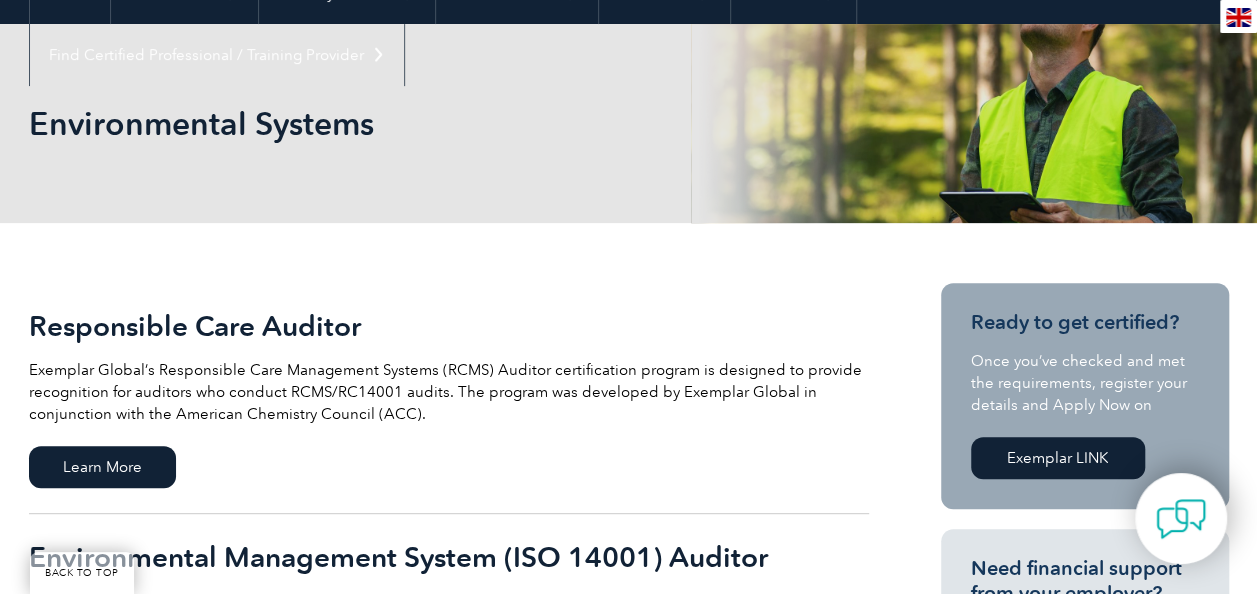 scroll, scrollTop: 75, scrollLeft: 0, axis: vertical 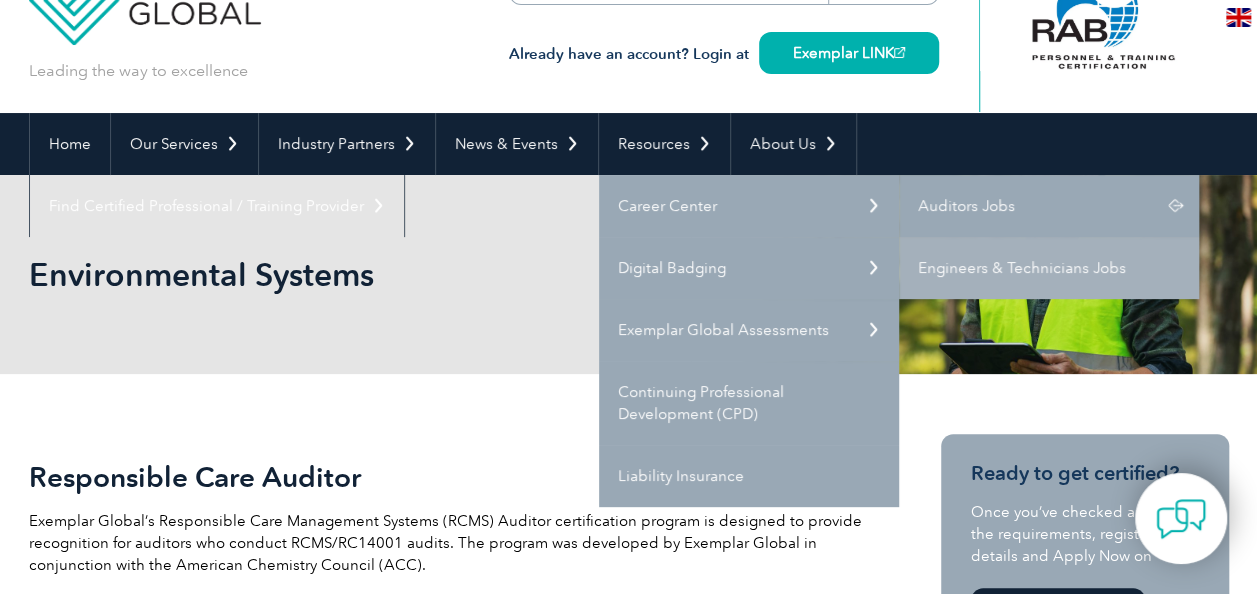 click on "Auditors Jobs" at bounding box center [1049, 206] 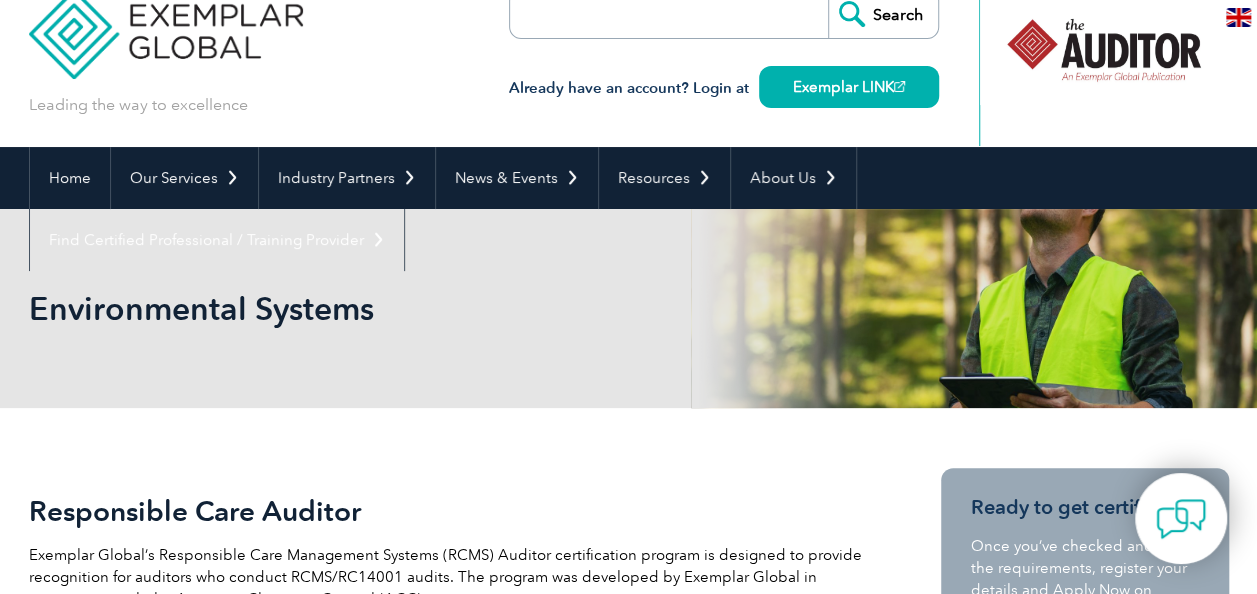 scroll, scrollTop: 0, scrollLeft: 0, axis: both 